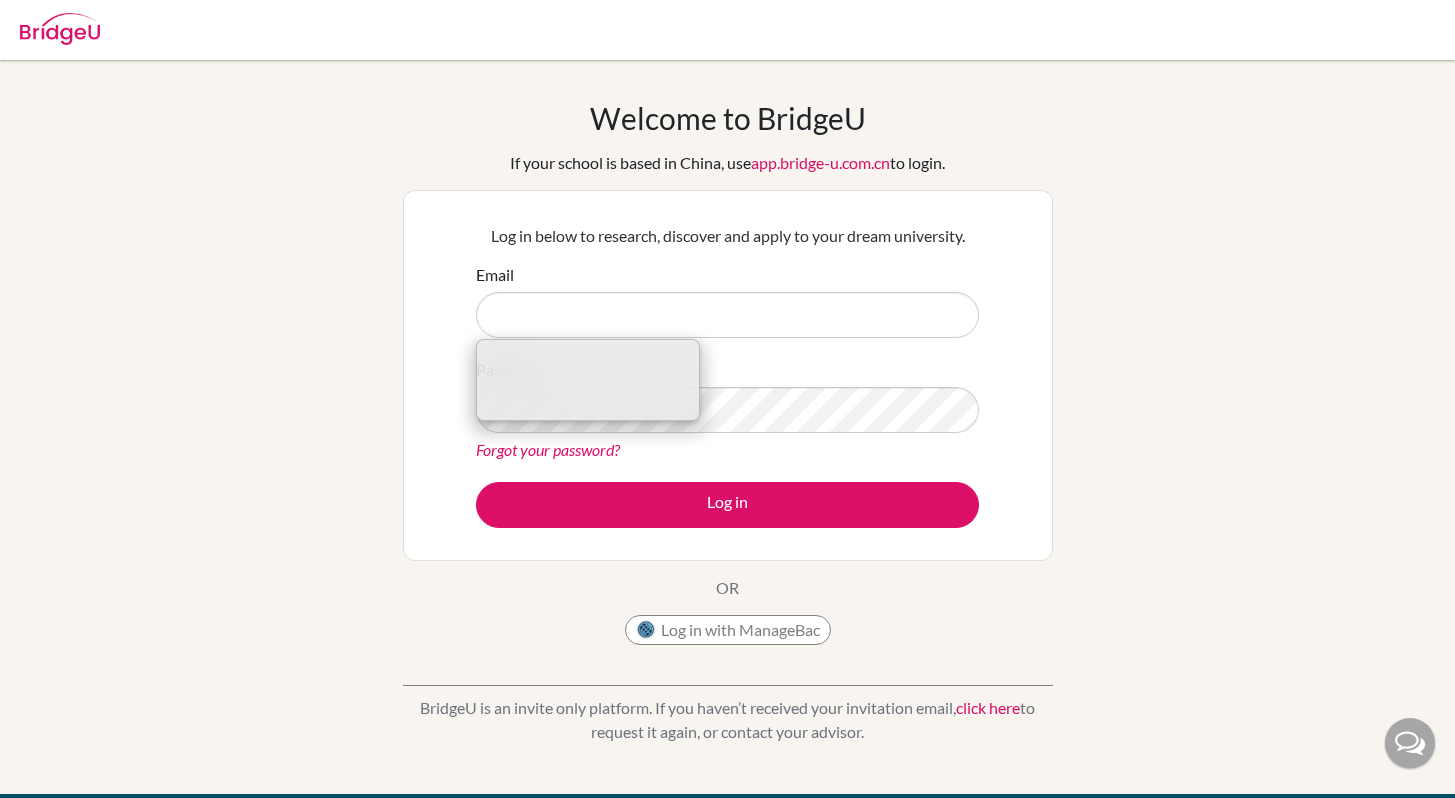 scroll, scrollTop: 0, scrollLeft: 0, axis: both 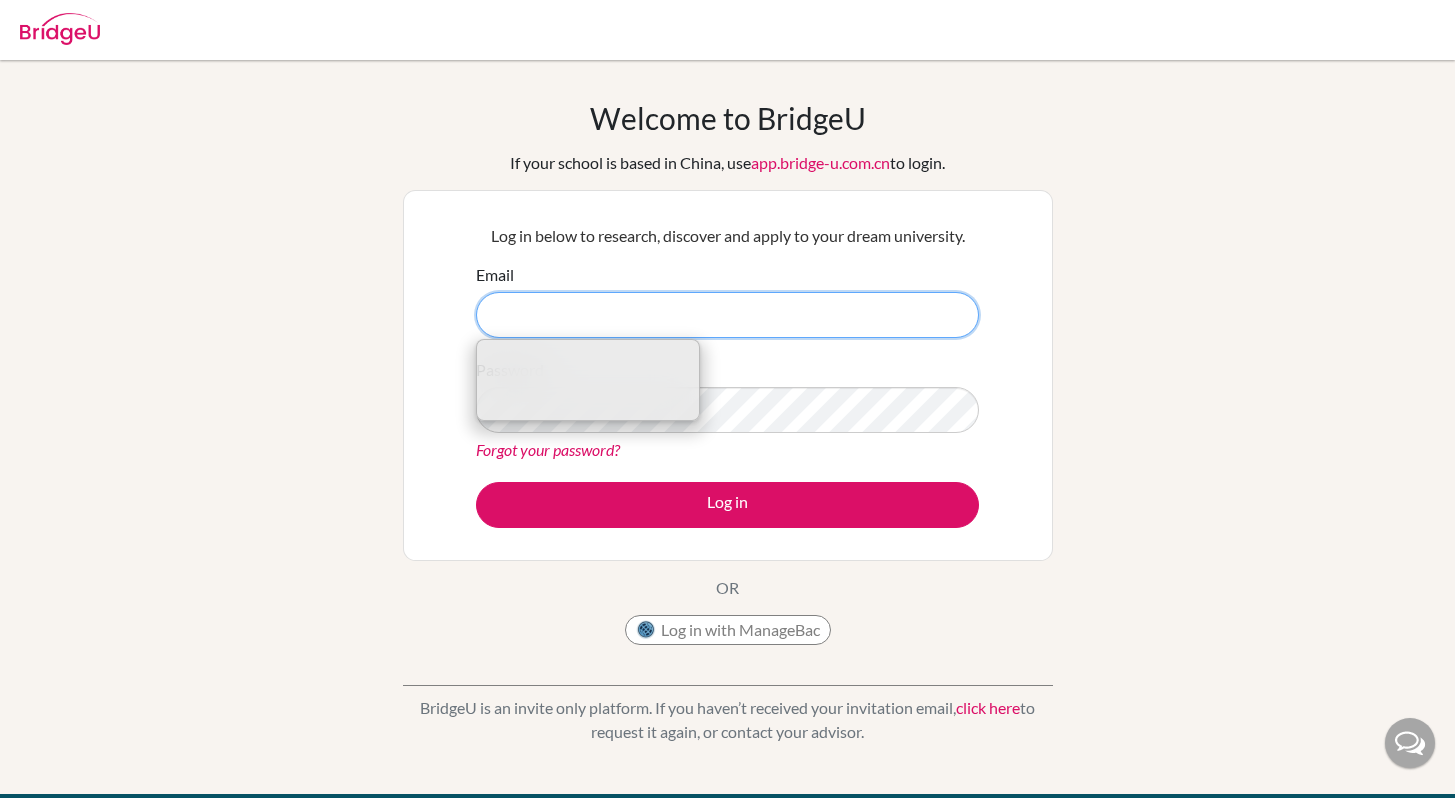 click on "Email" at bounding box center [727, 315] 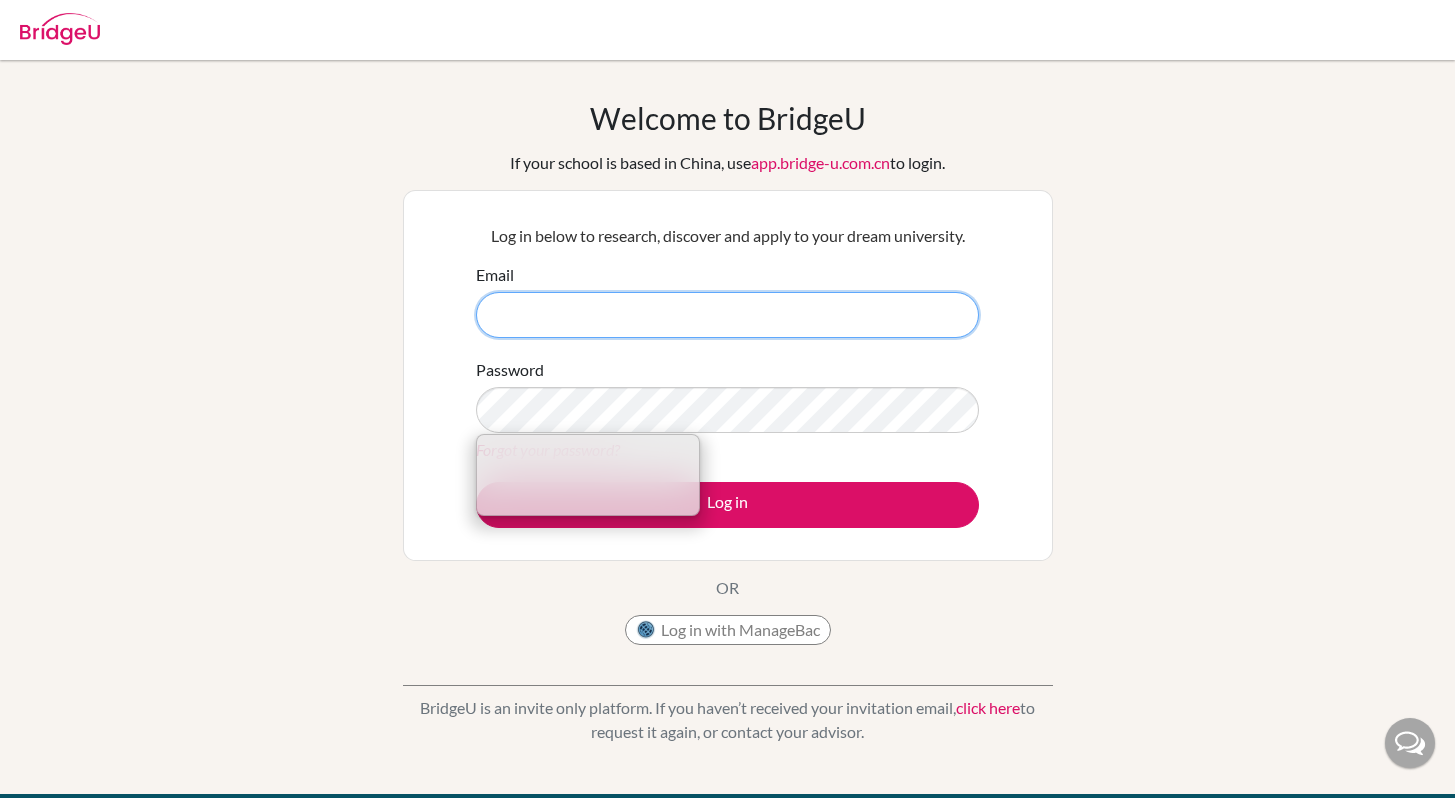 click on "Email" at bounding box center [727, 315] 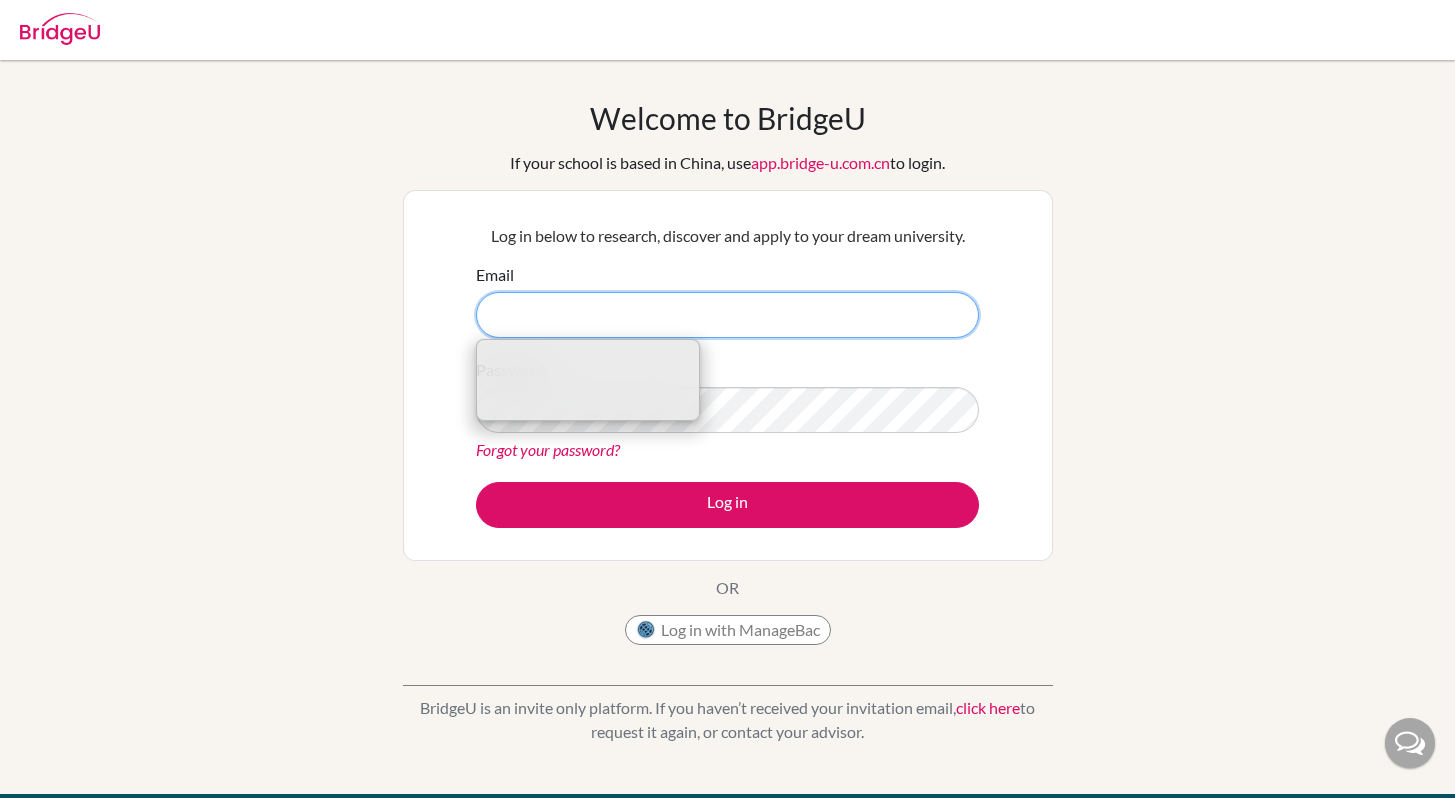 click on "Email" at bounding box center (727, 315) 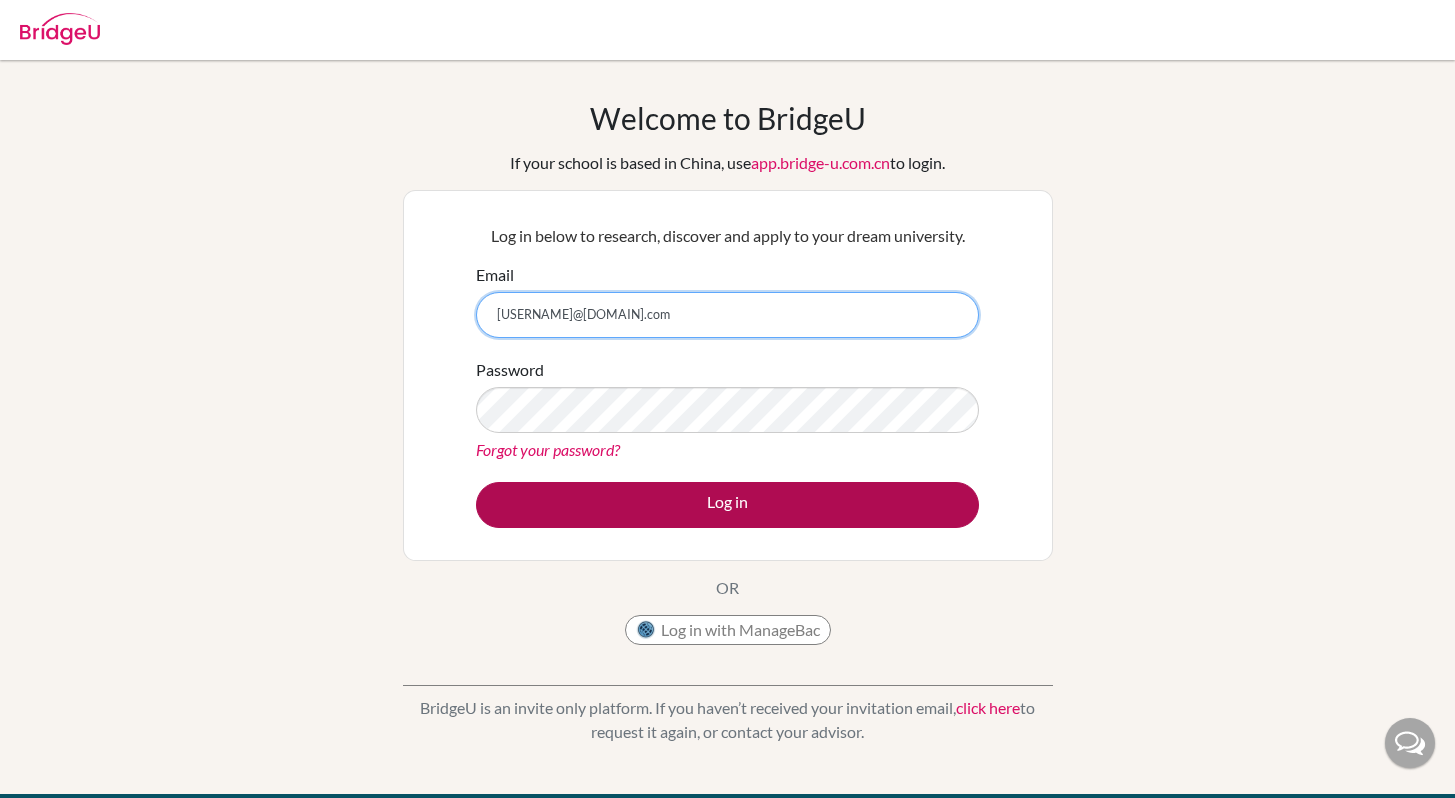 type on "[USERNAME]@[DOMAIN]" 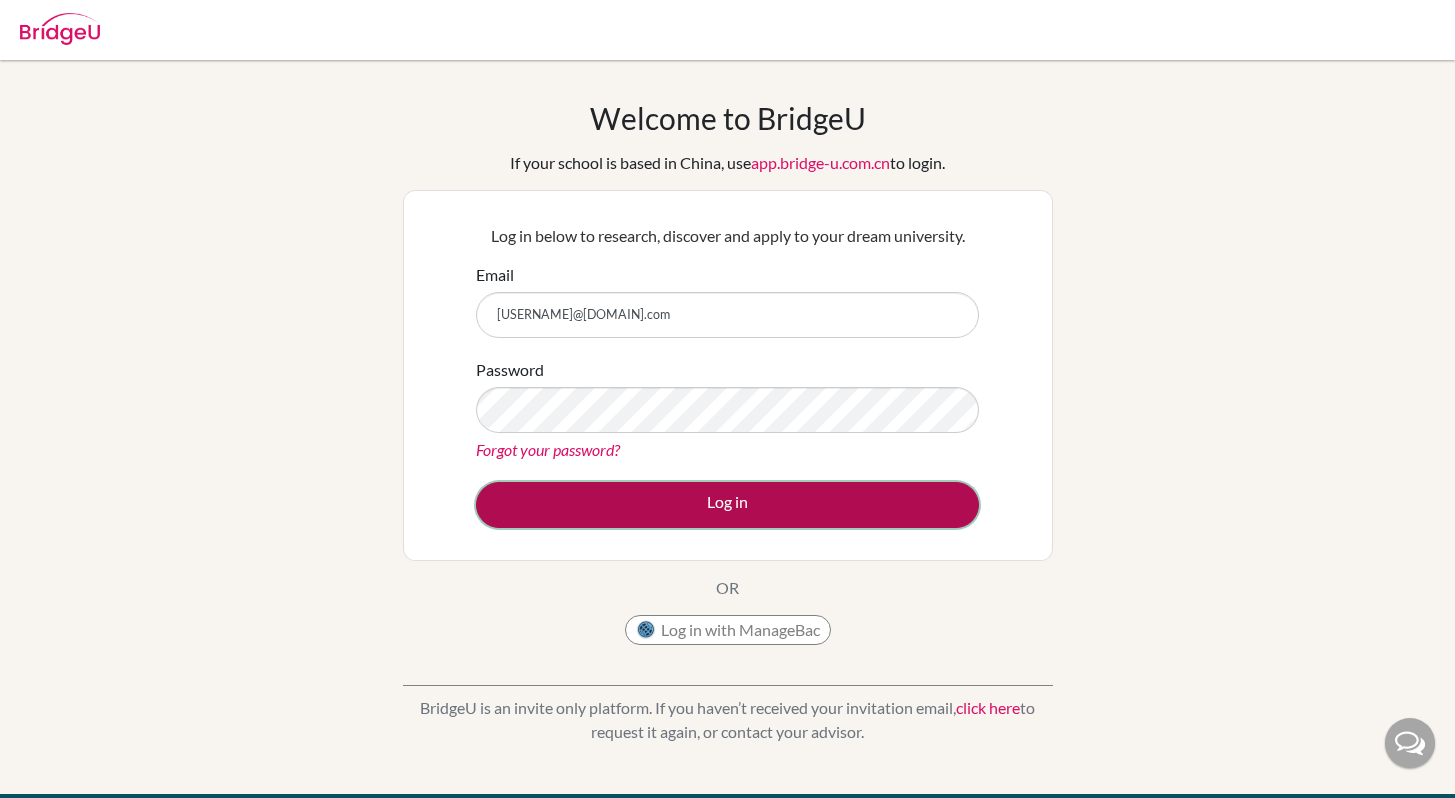 click on "Log in" at bounding box center [727, 505] 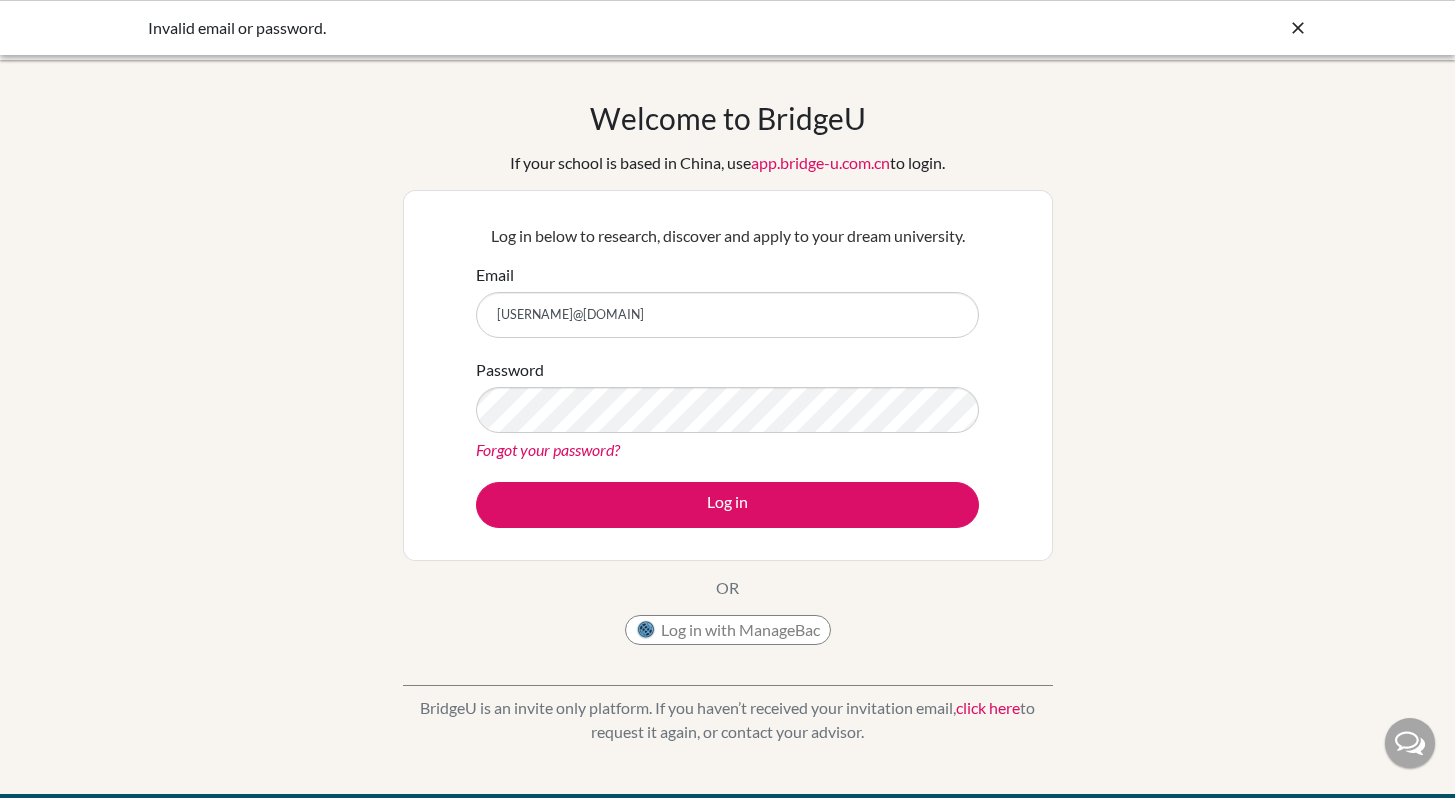 scroll, scrollTop: 0, scrollLeft: 0, axis: both 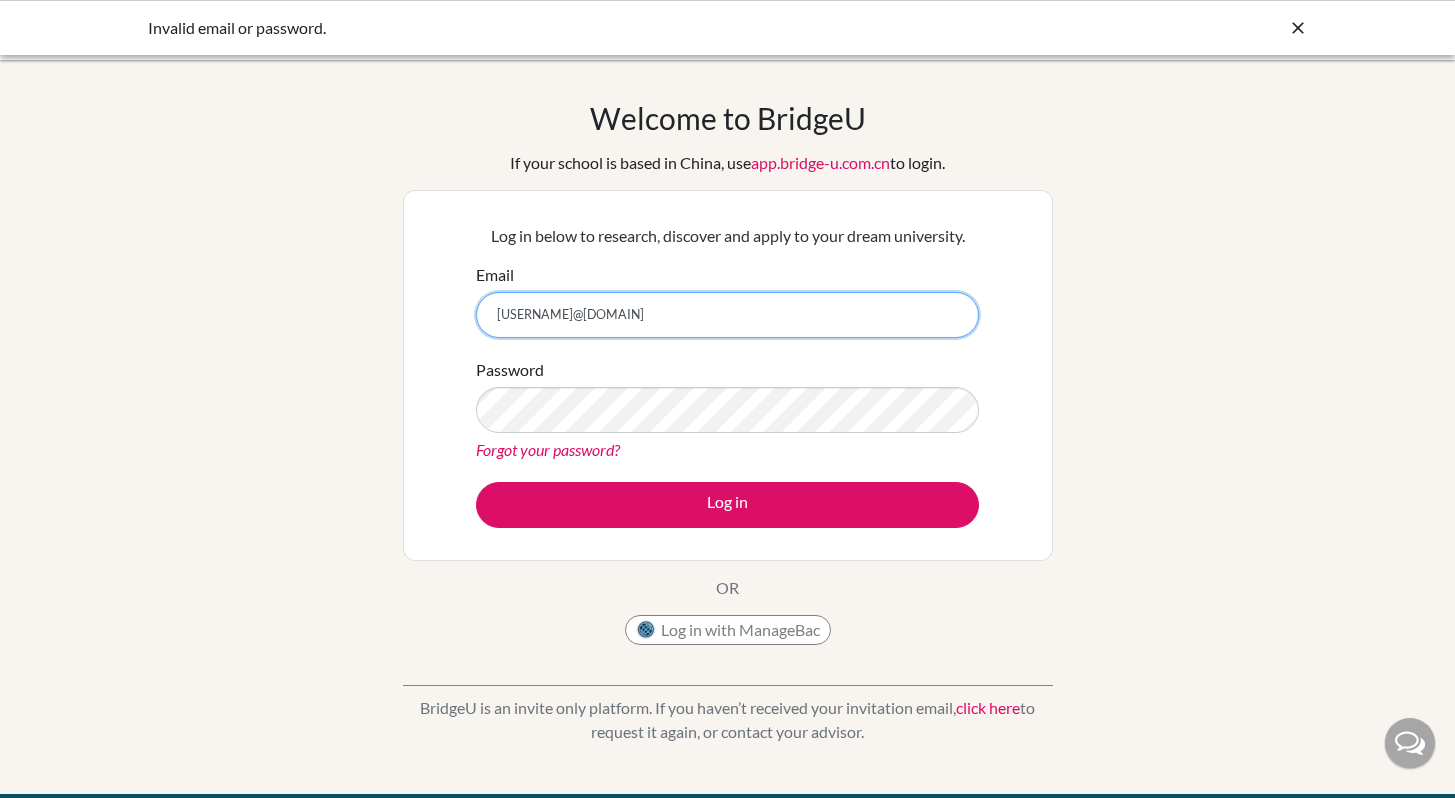 click on "[USERNAME]@[DOMAIN]" at bounding box center (727, 315) 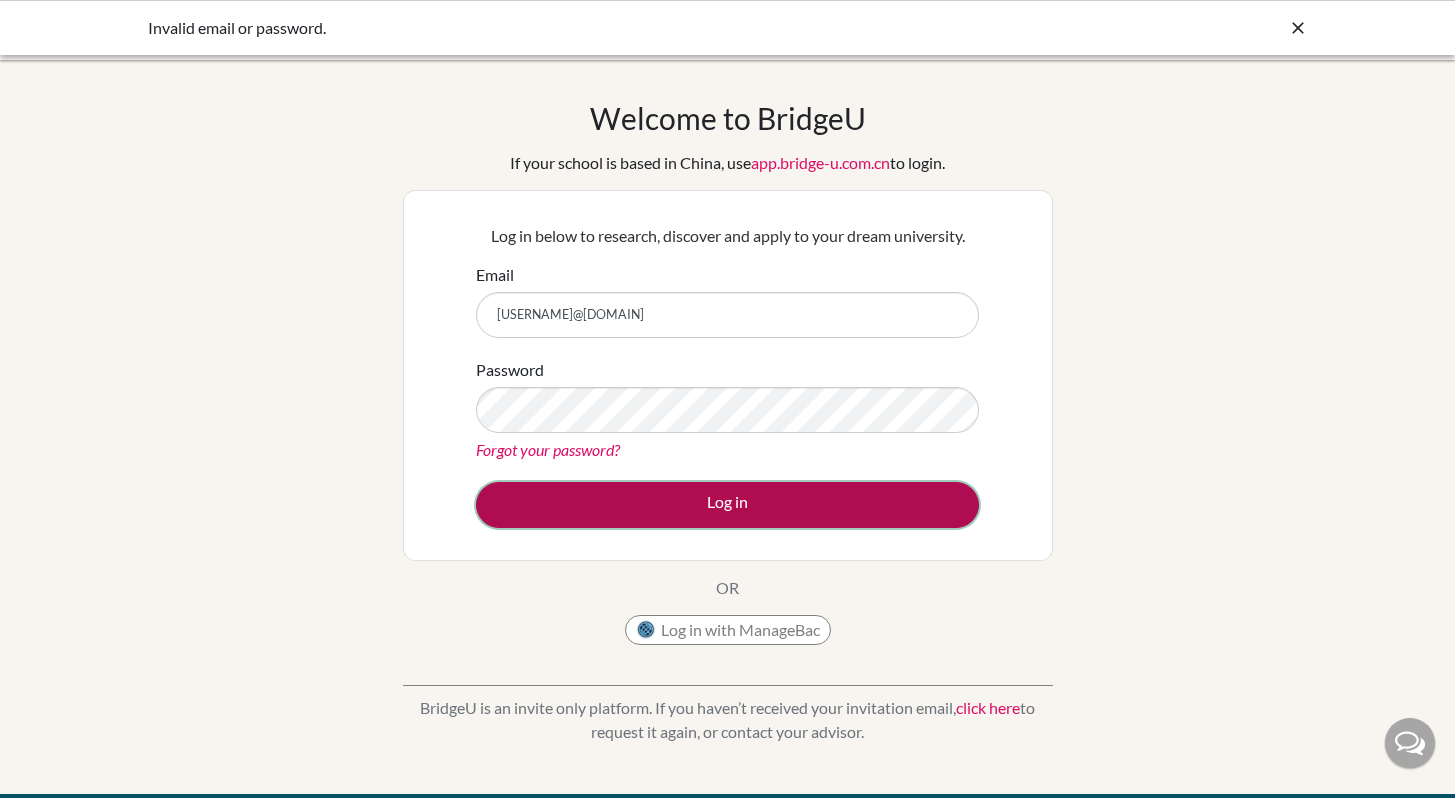 click on "Log in" at bounding box center [727, 505] 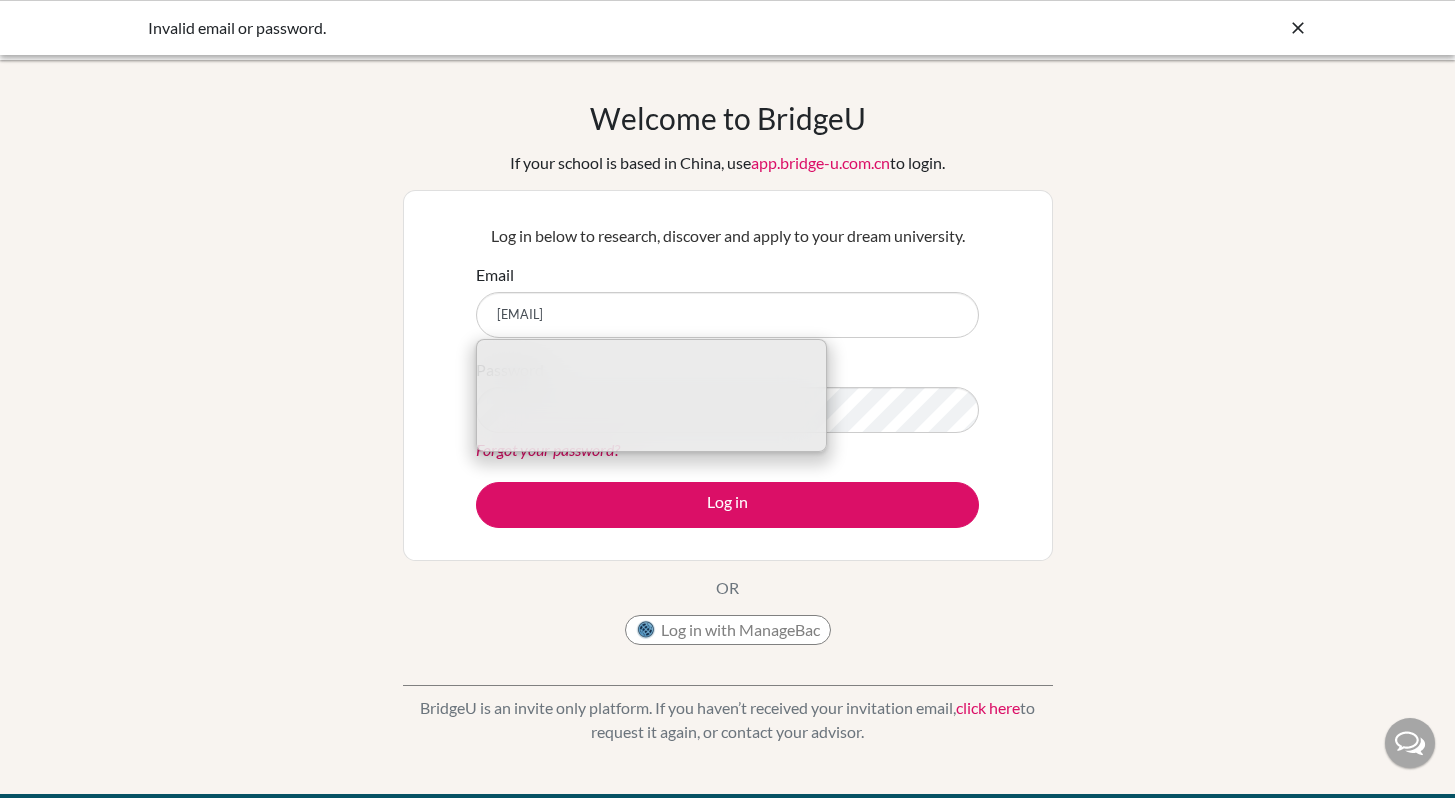 scroll, scrollTop: 0, scrollLeft: 0, axis: both 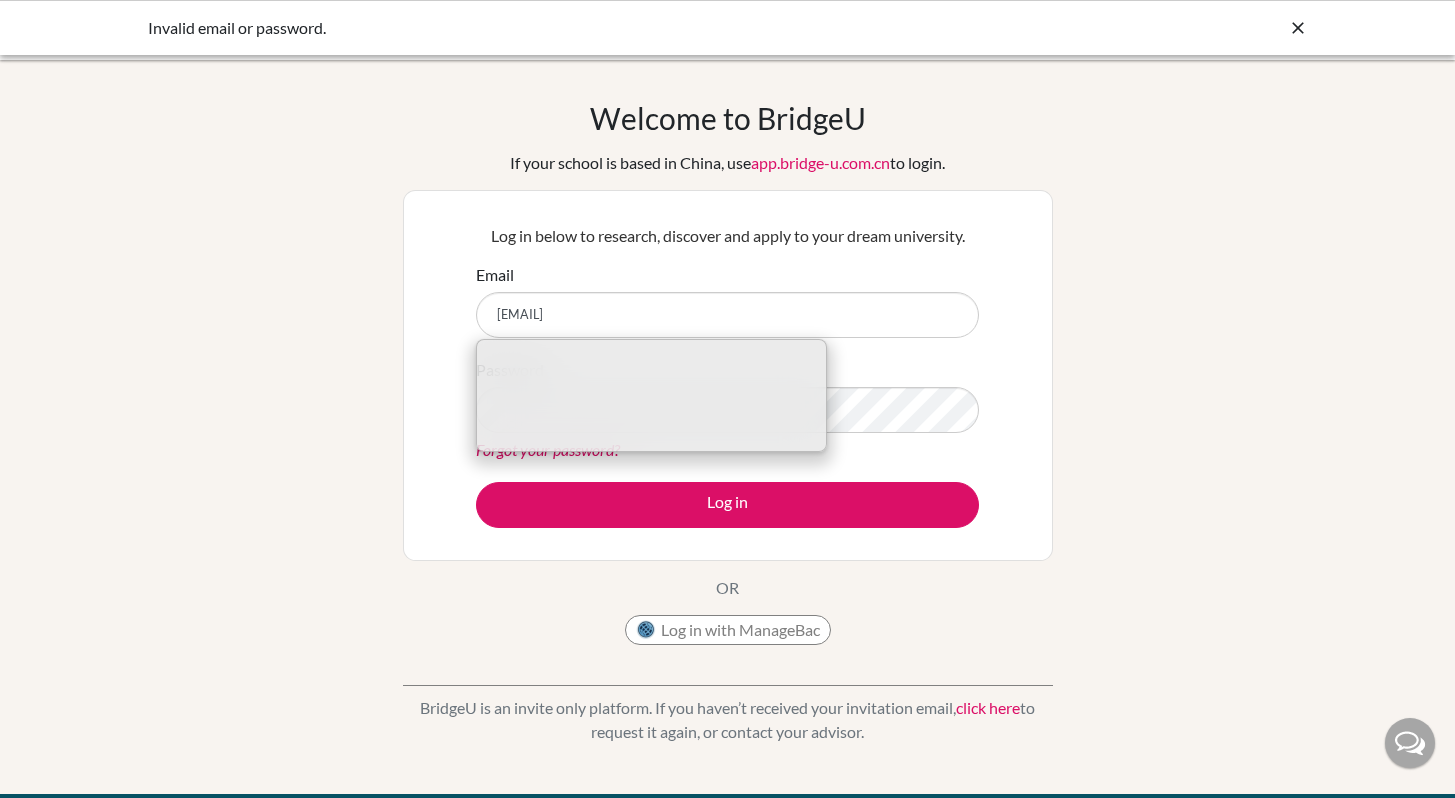 click on "Password
Forgot your password?" at bounding box center [727, 410] 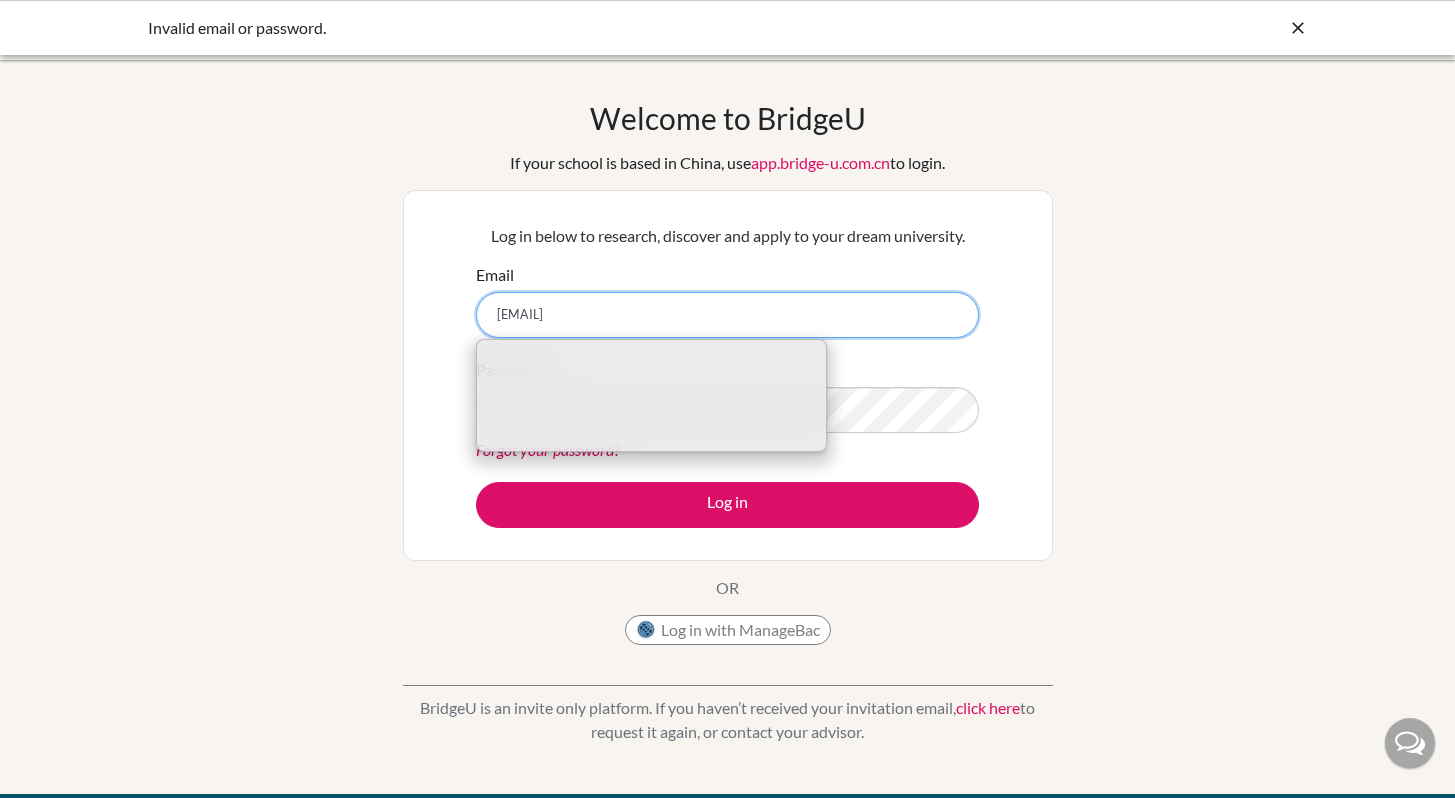 click on "[EMAIL]" at bounding box center [727, 315] 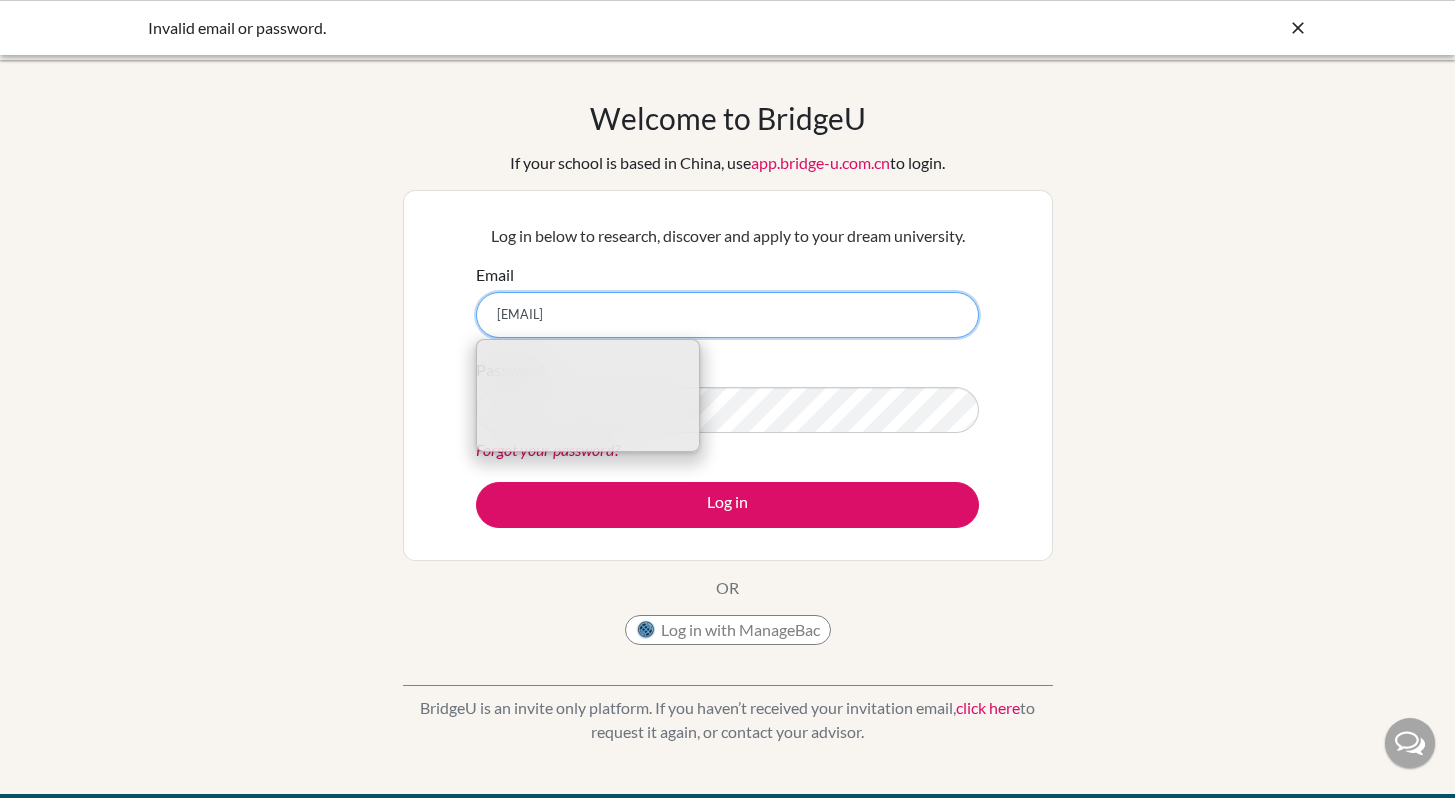 type on "[EMAIL]" 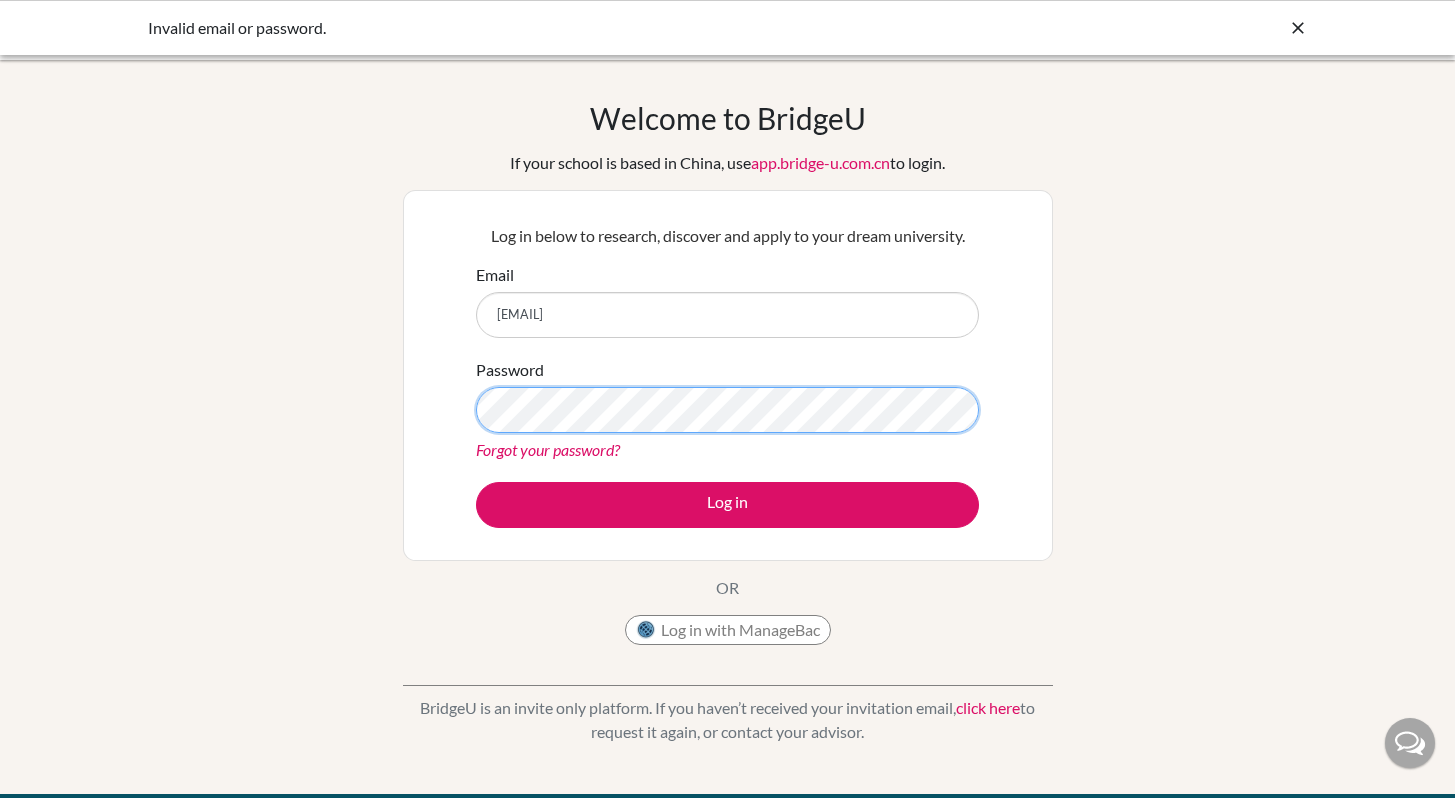 click on "Log in" at bounding box center [727, 505] 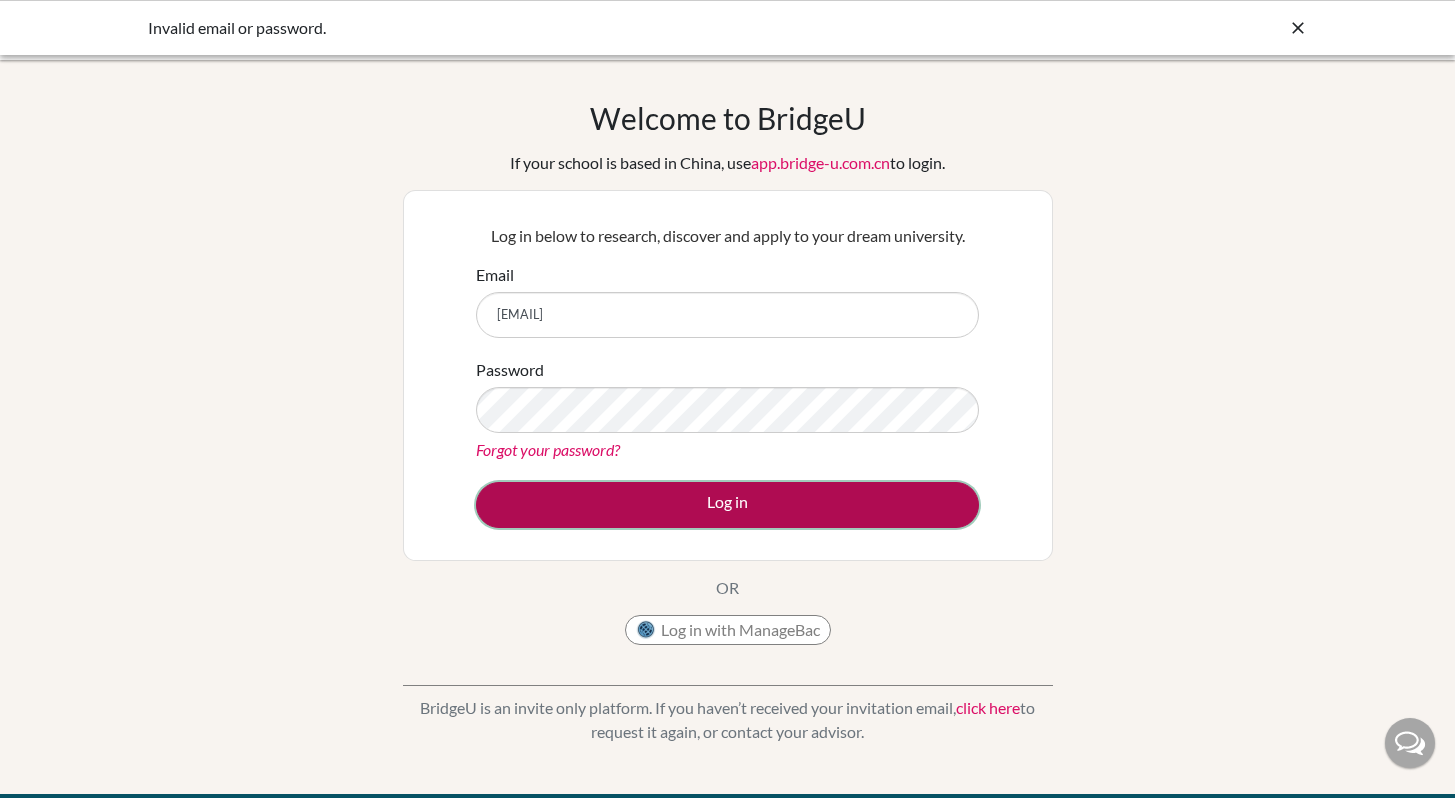 click on "Log in" at bounding box center [727, 505] 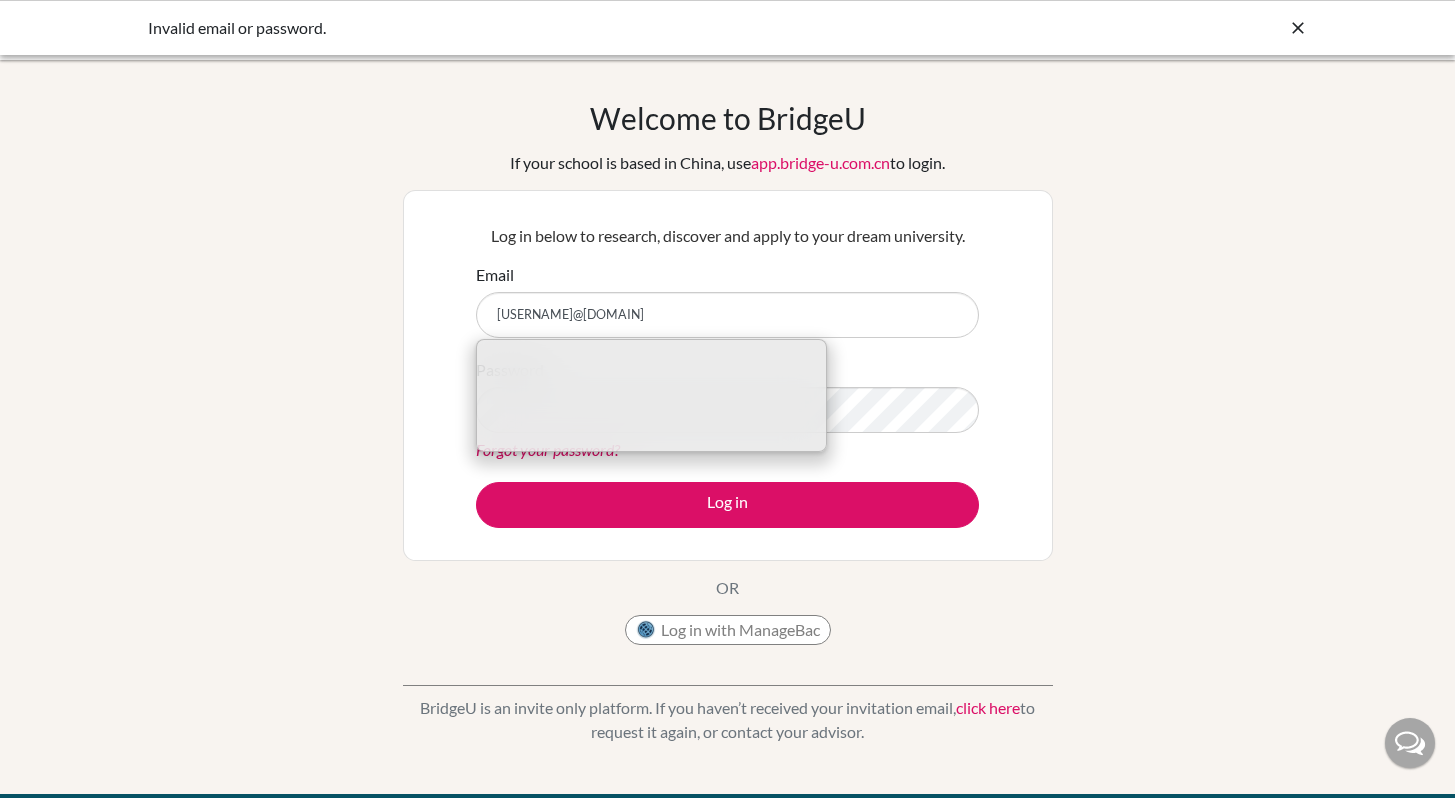 scroll, scrollTop: 0, scrollLeft: 0, axis: both 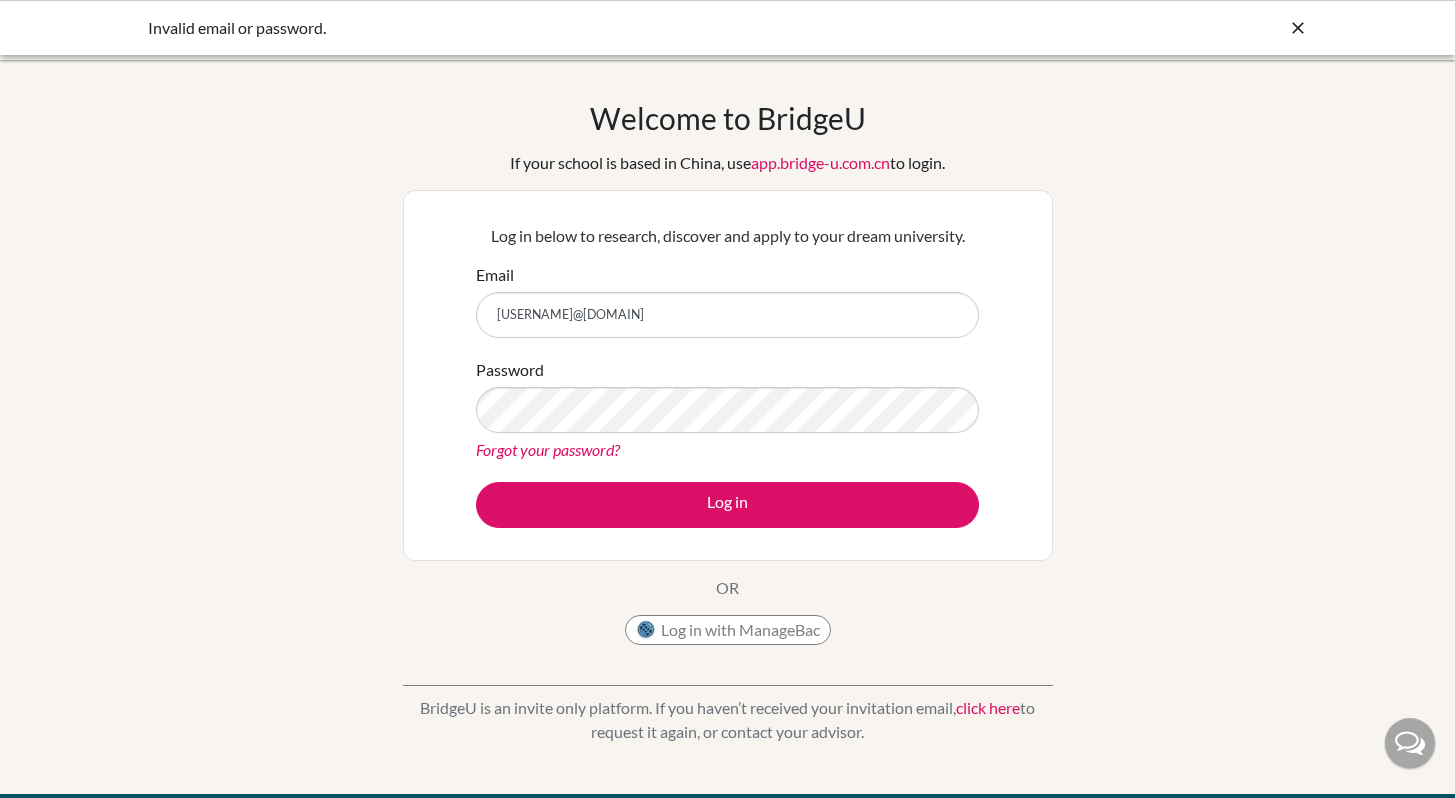 click on "Invalid email or password." at bounding box center (727, 27) 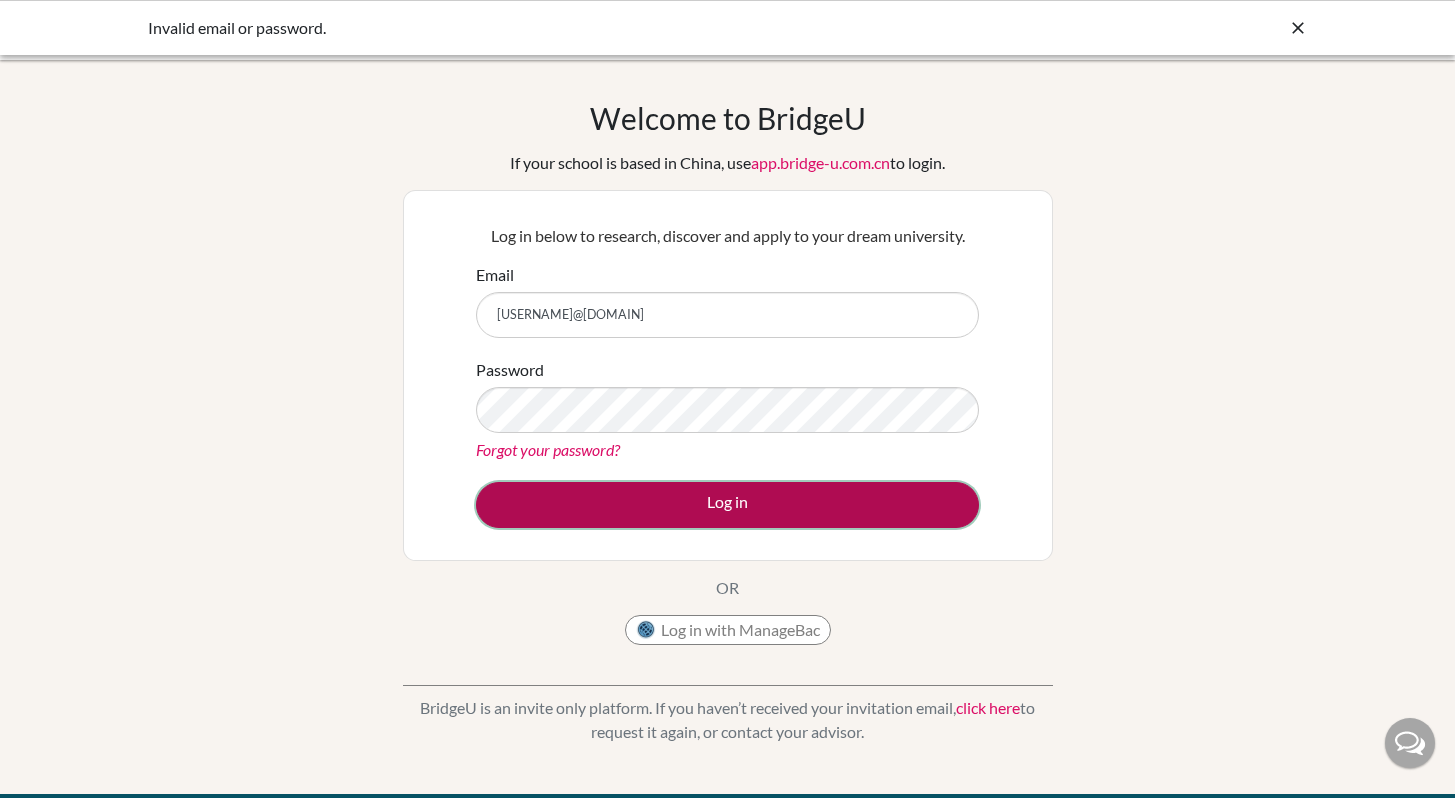 click on "Log in" at bounding box center (727, 505) 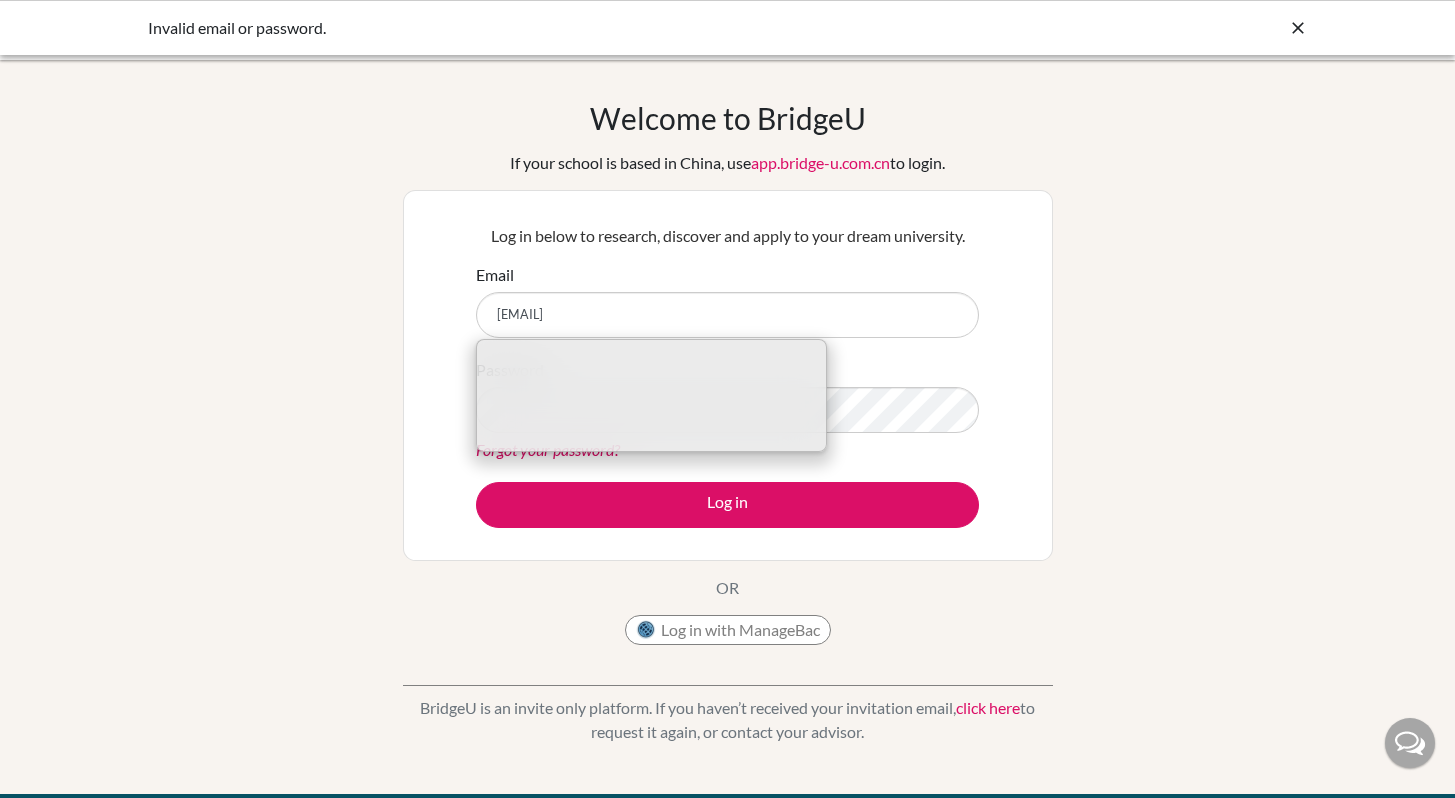 scroll, scrollTop: 0, scrollLeft: 0, axis: both 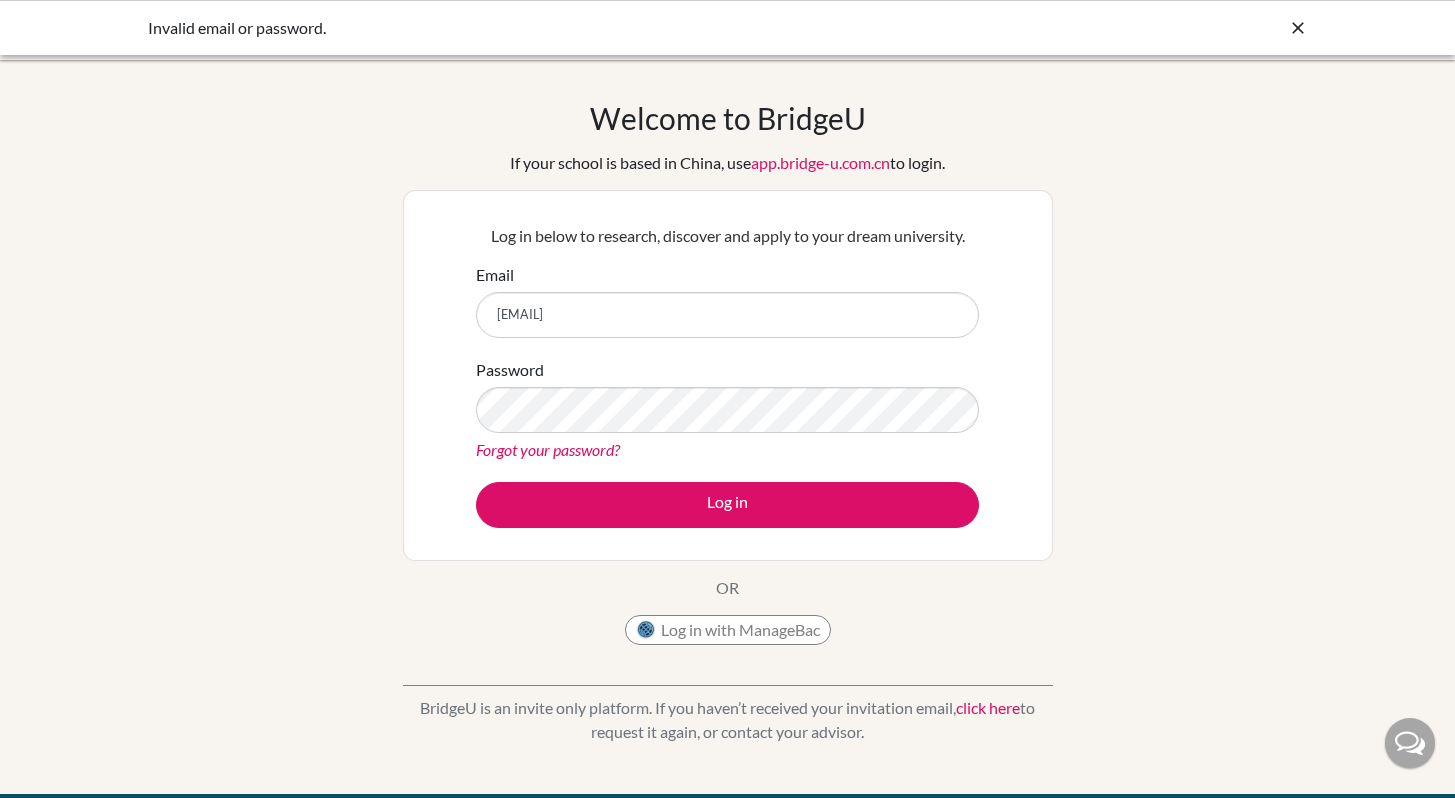 click on "Welcome to BridgeU
If your school is based in China, use  app.bridge-u.com.cn  to login.
Log in below to research, discover and apply to your dream university.
Email
[EMAIL]
Password
Forgot your password?
Log in
OR
Log in with ManageBac
BridgeU is an invite only platform. If you haven’t received your invitation email,
click here
to request it again, or contact your advisor." at bounding box center [727, 427] 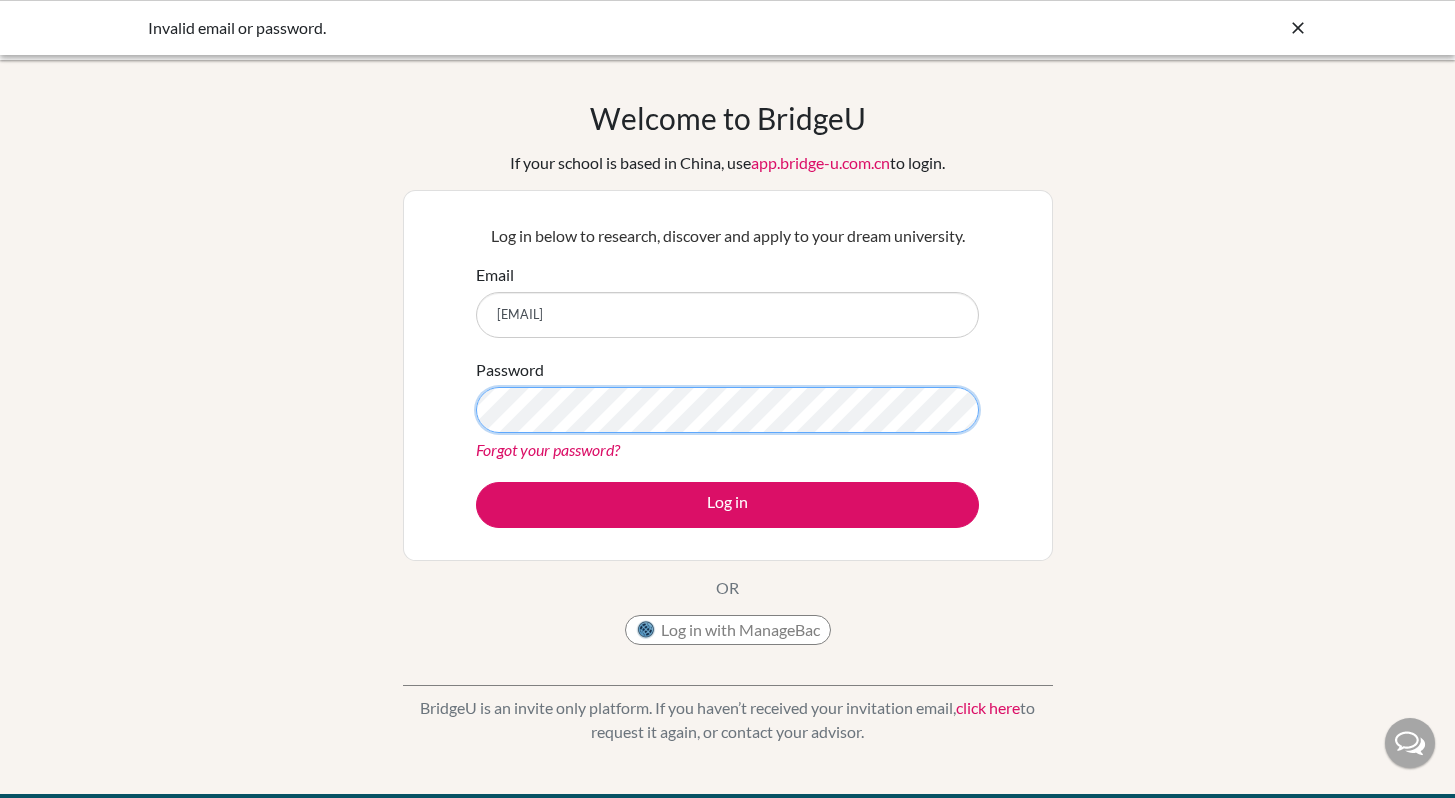 click on "Log in" at bounding box center (727, 505) 